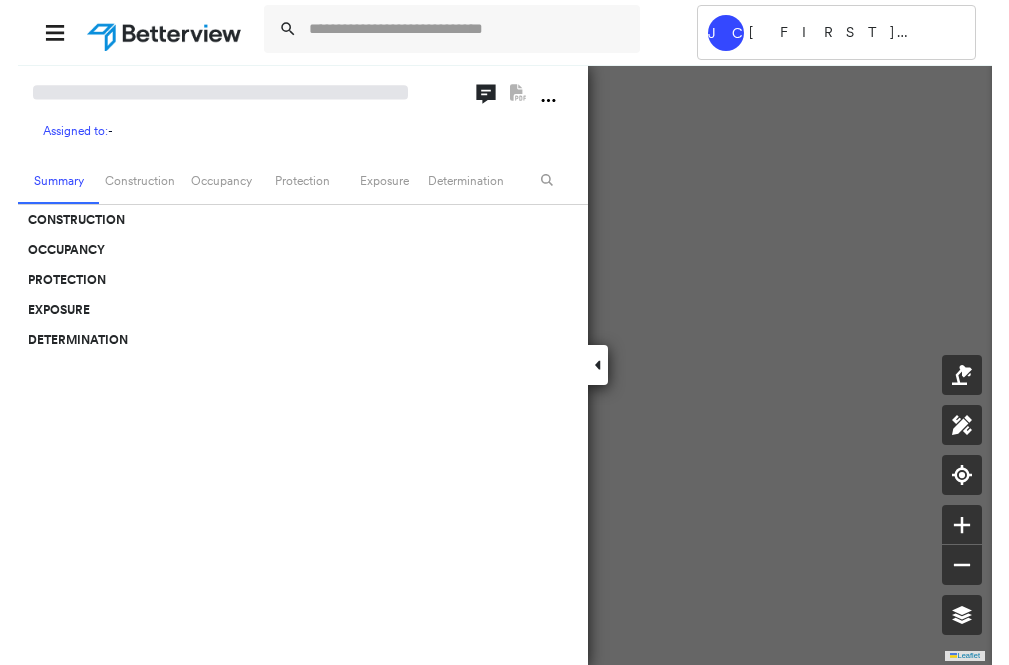 scroll, scrollTop: 0, scrollLeft: 0, axis: both 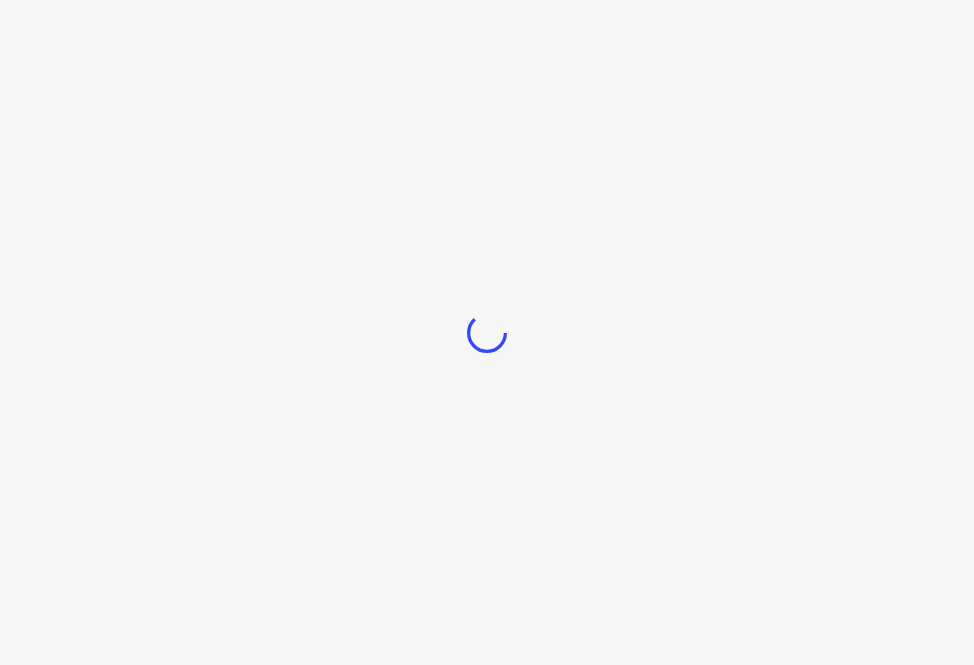 click on "Tower" at bounding box center (487, 332) 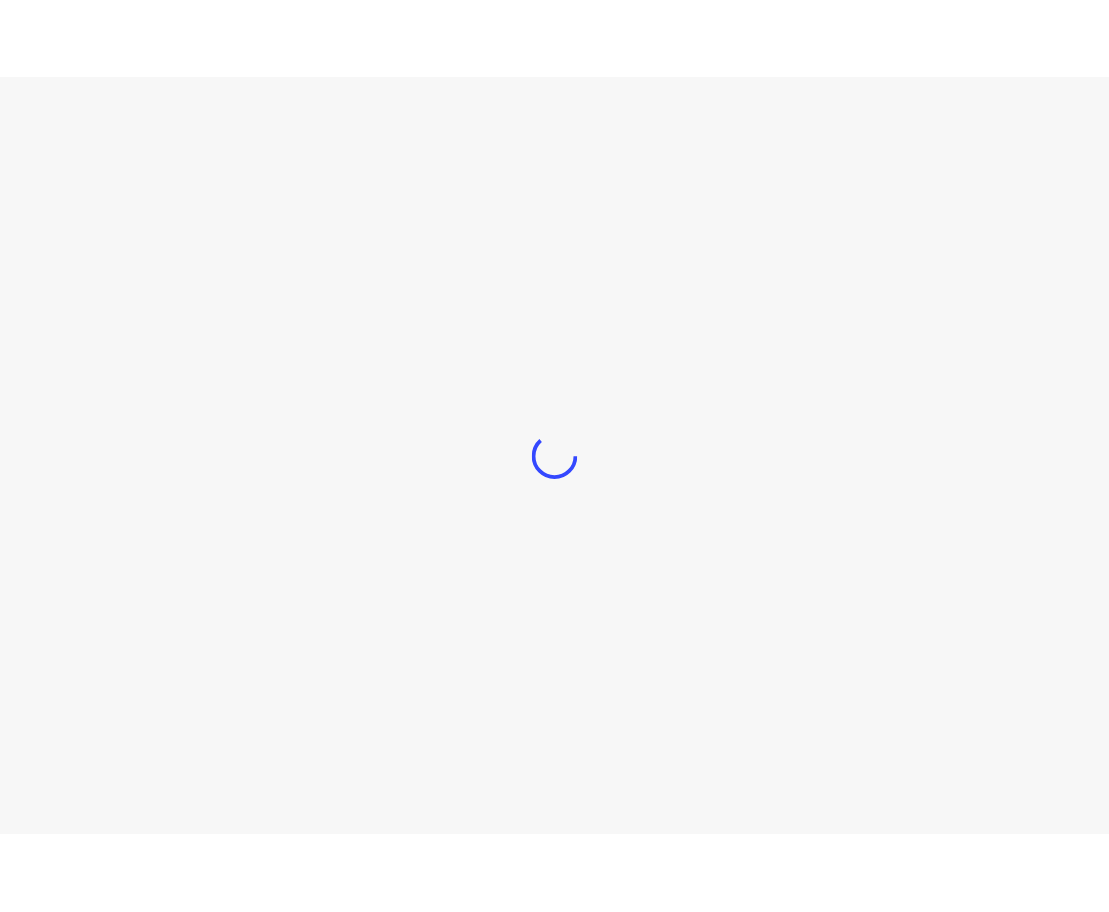 scroll, scrollTop: 0, scrollLeft: 0, axis: both 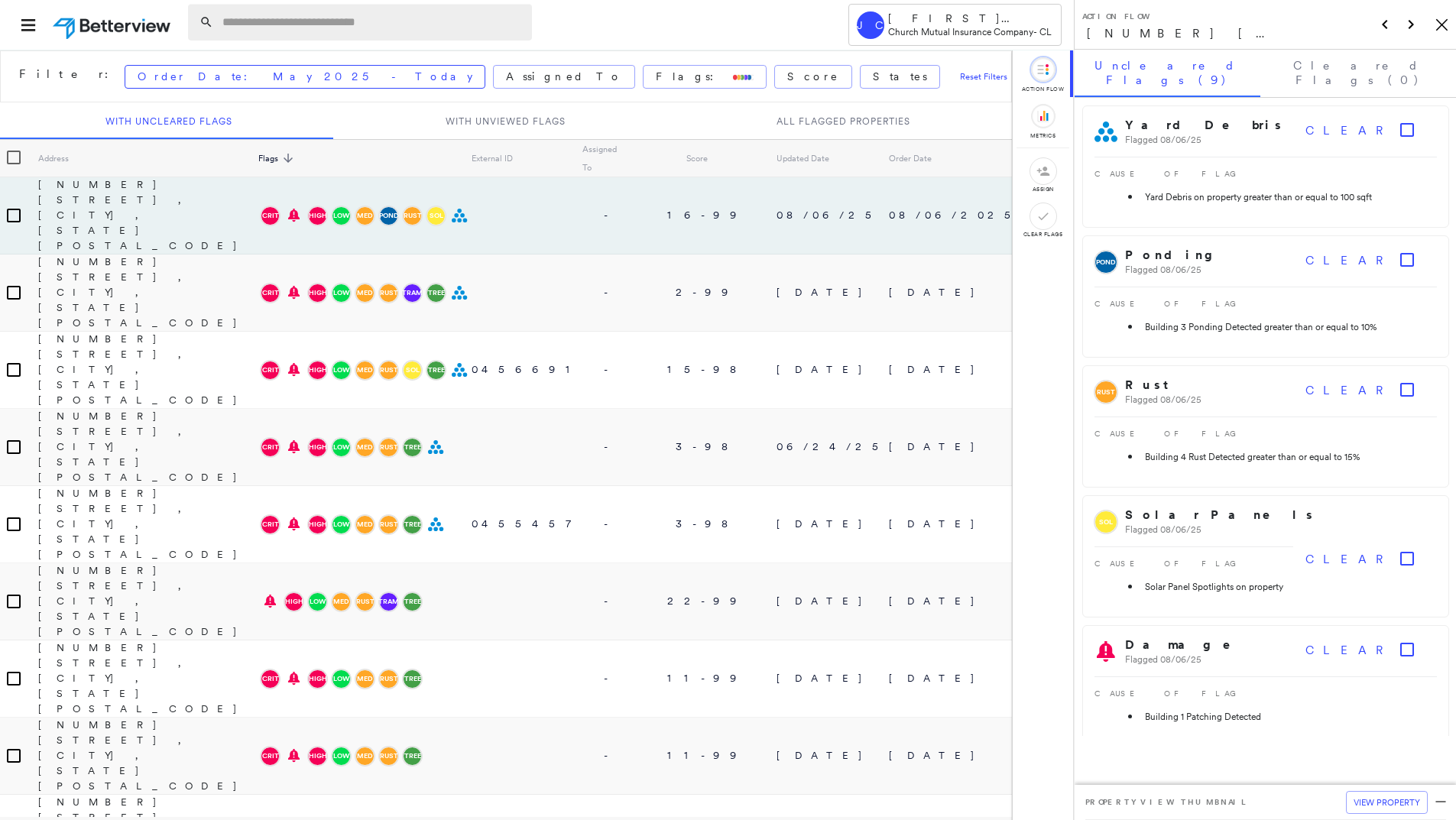 click at bounding box center [372, 22] 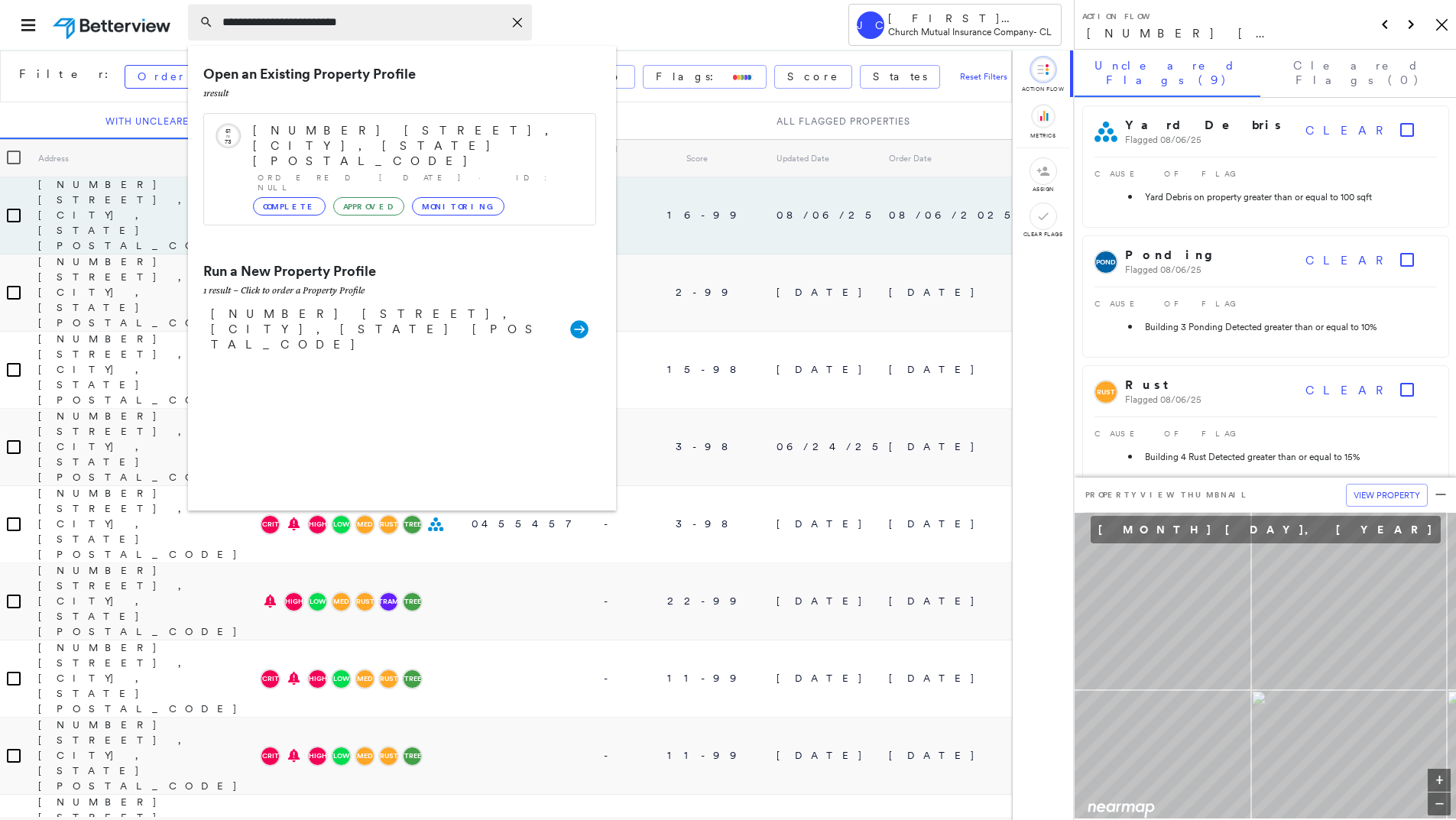 type on "**********" 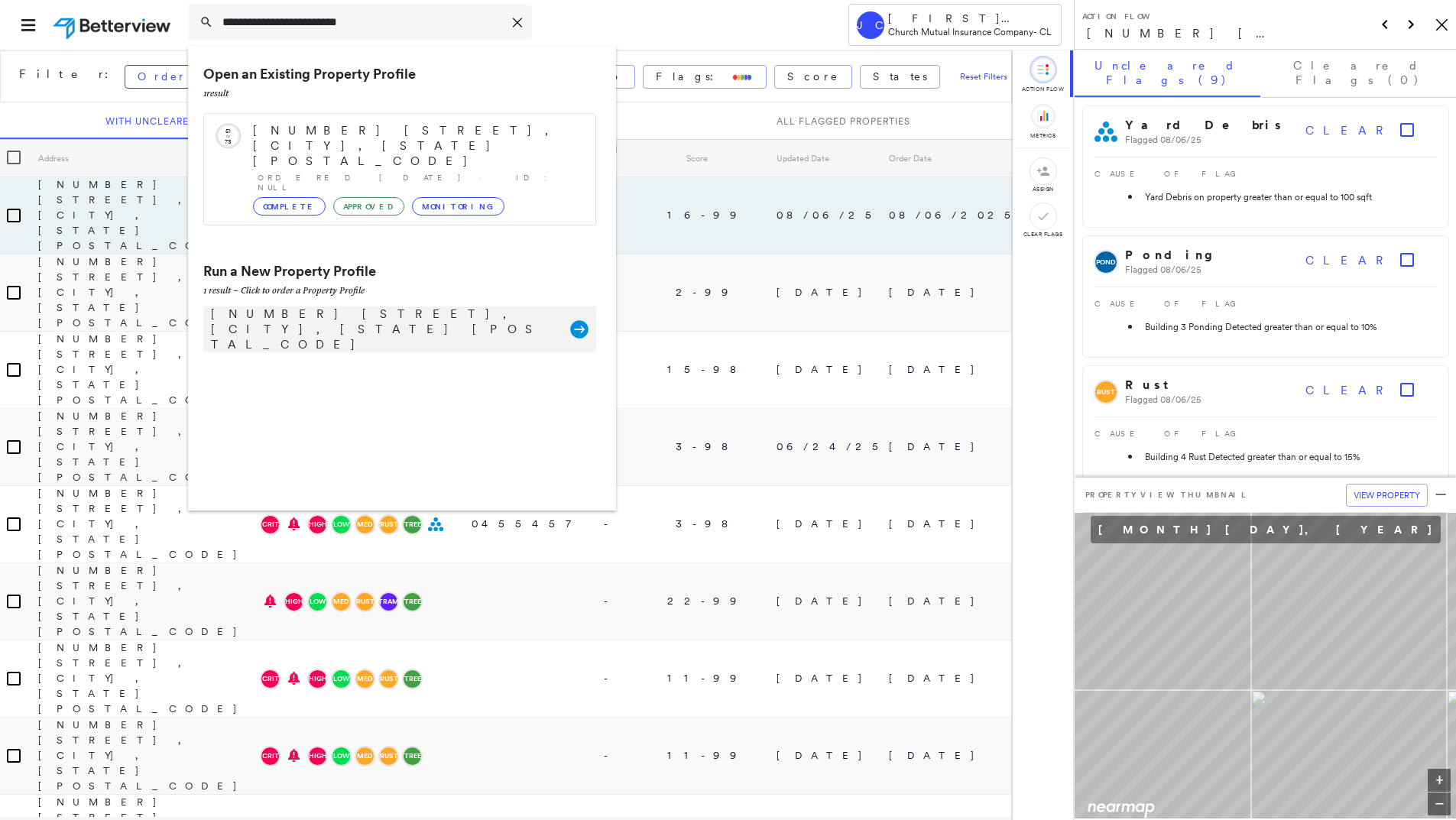 click on "[NUMBER] [STREET], [CITY], [STATE] [POSTAL_CODE]" at bounding box center (383, 329) 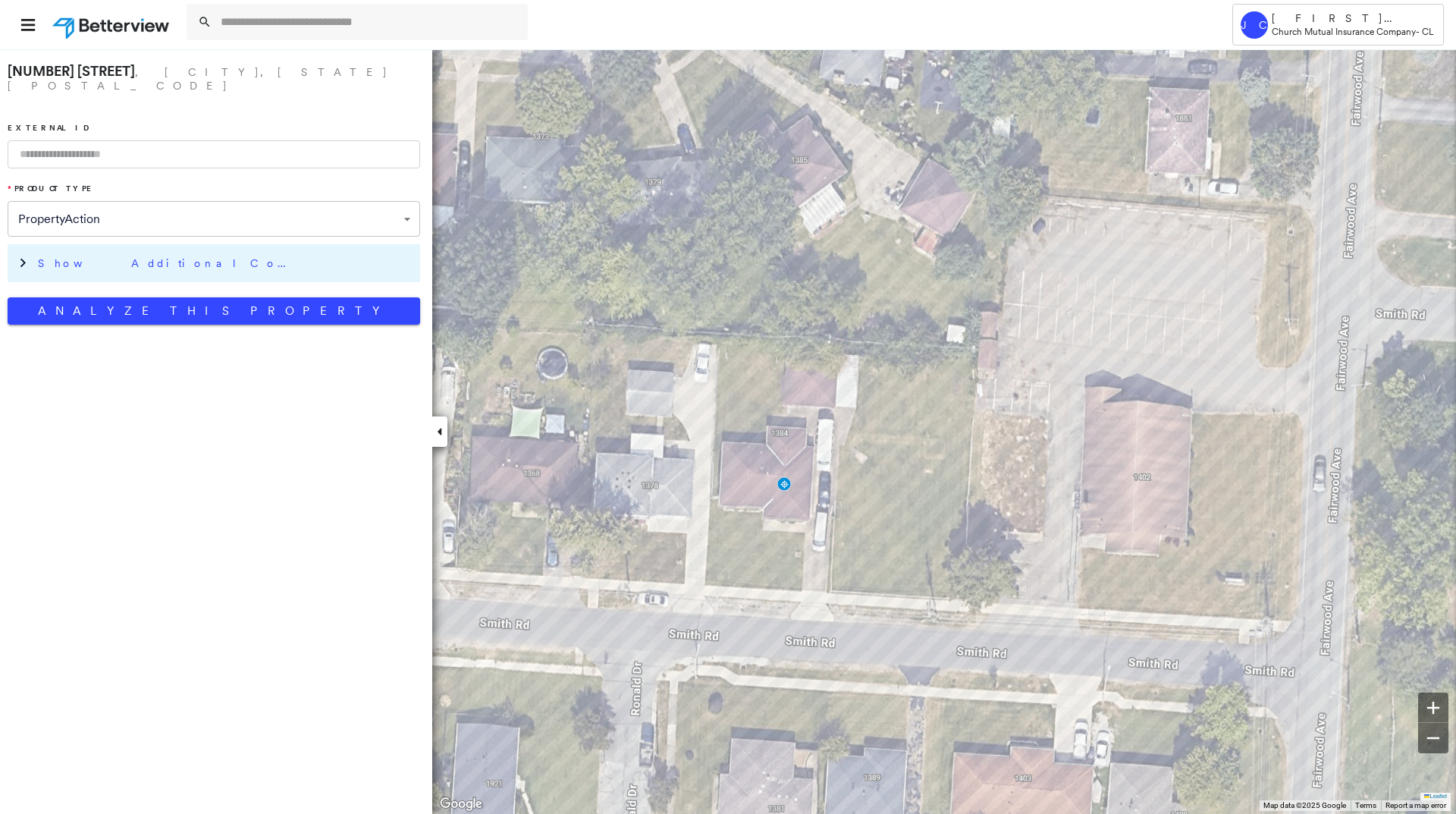 click on "Show Additional Company Data" at bounding box center [167, 263] 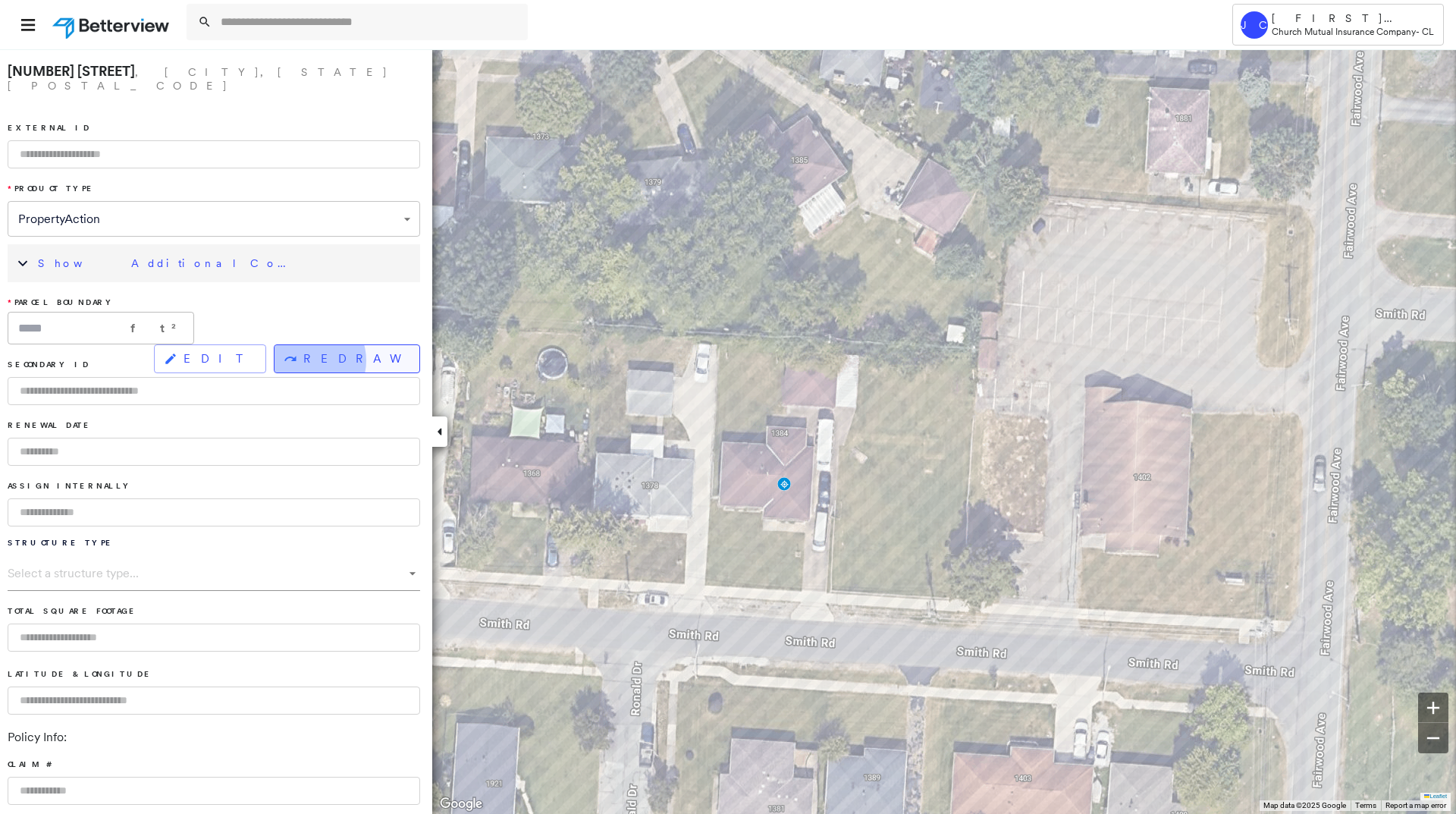 click on "REDRAW" at bounding box center (355, 359) 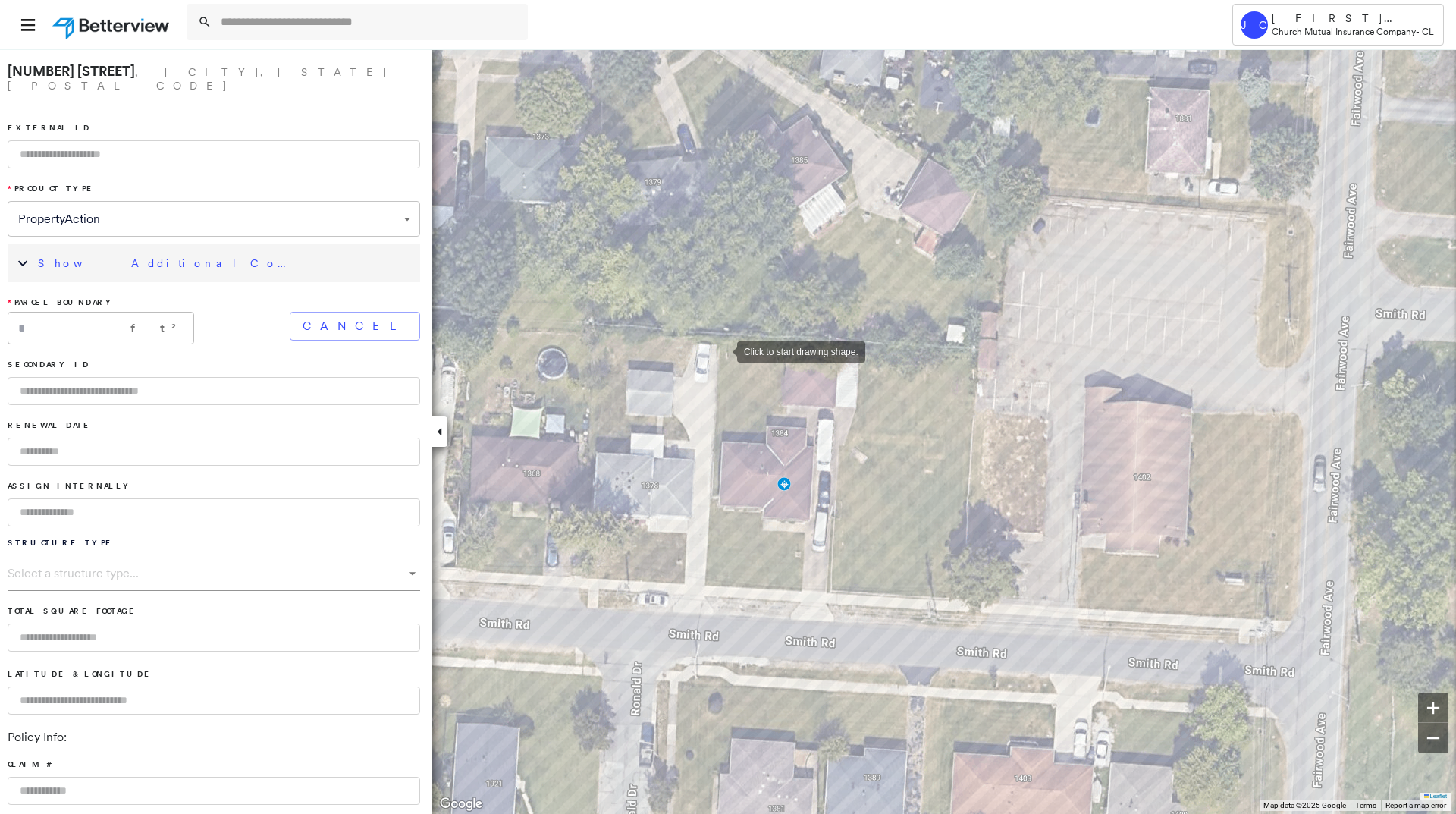 click at bounding box center [722, 350] 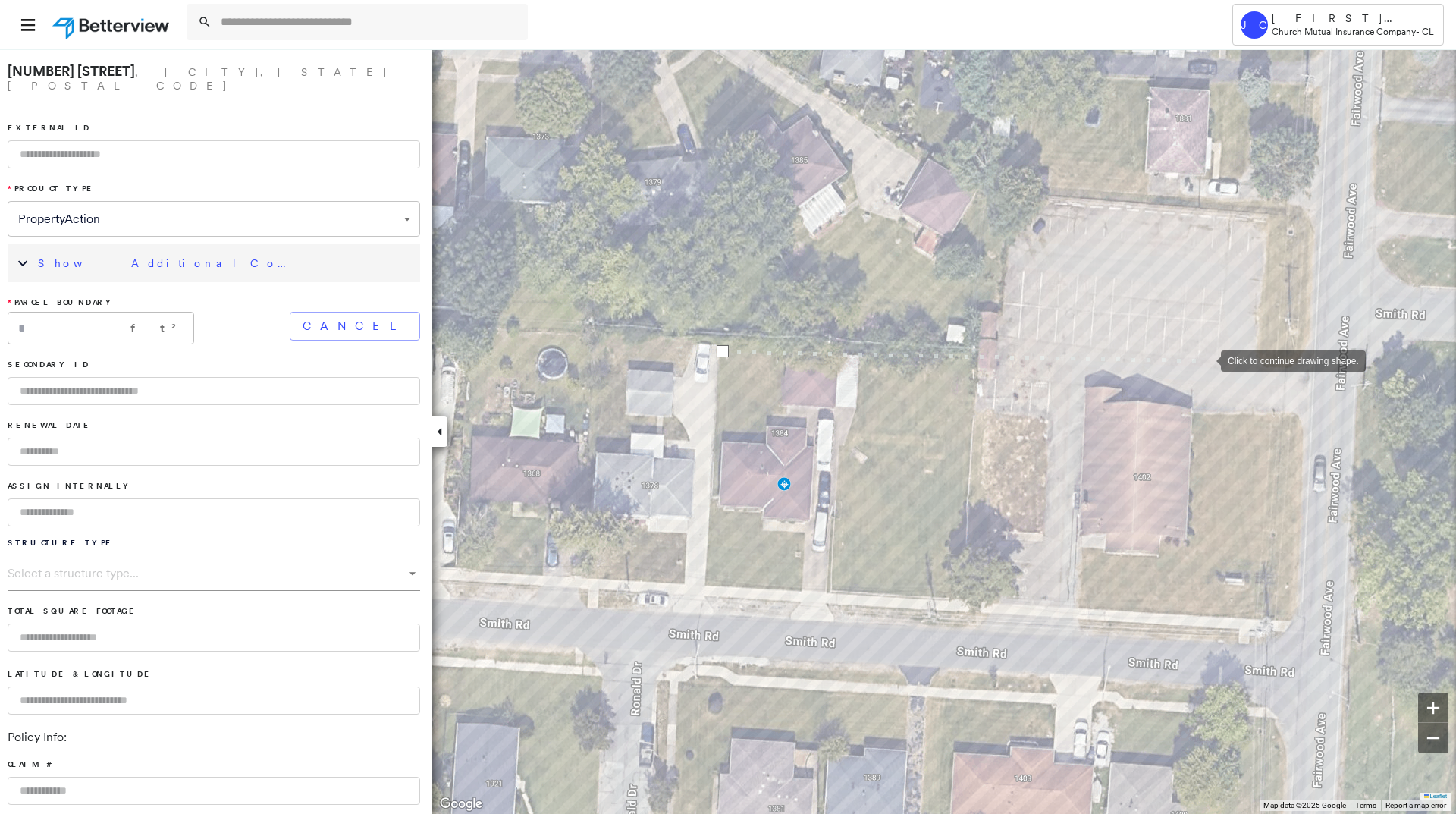 click at bounding box center (1206, 360) 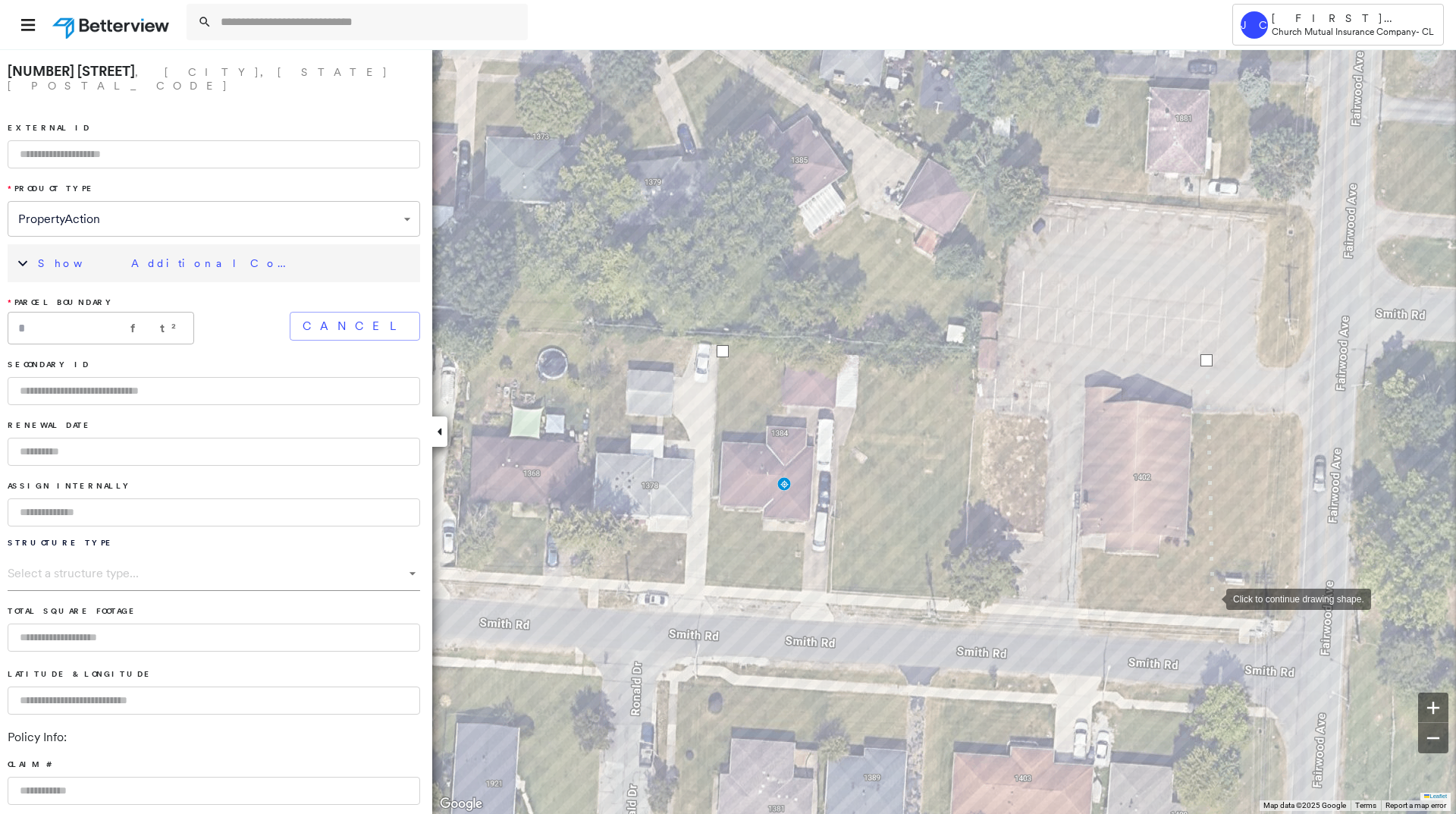 click at bounding box center [1211, 598] 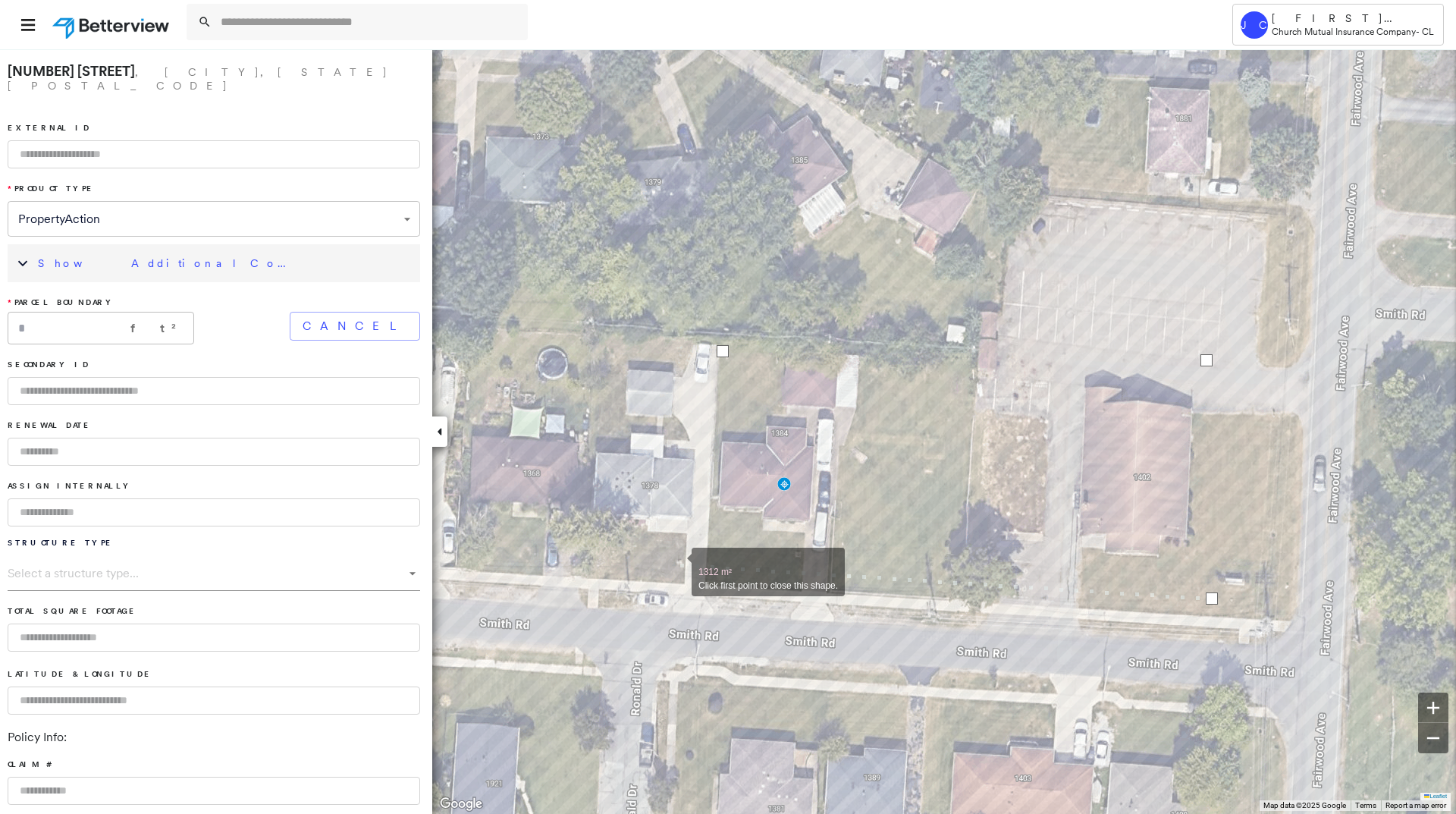 click at bounding box center (676, 564) 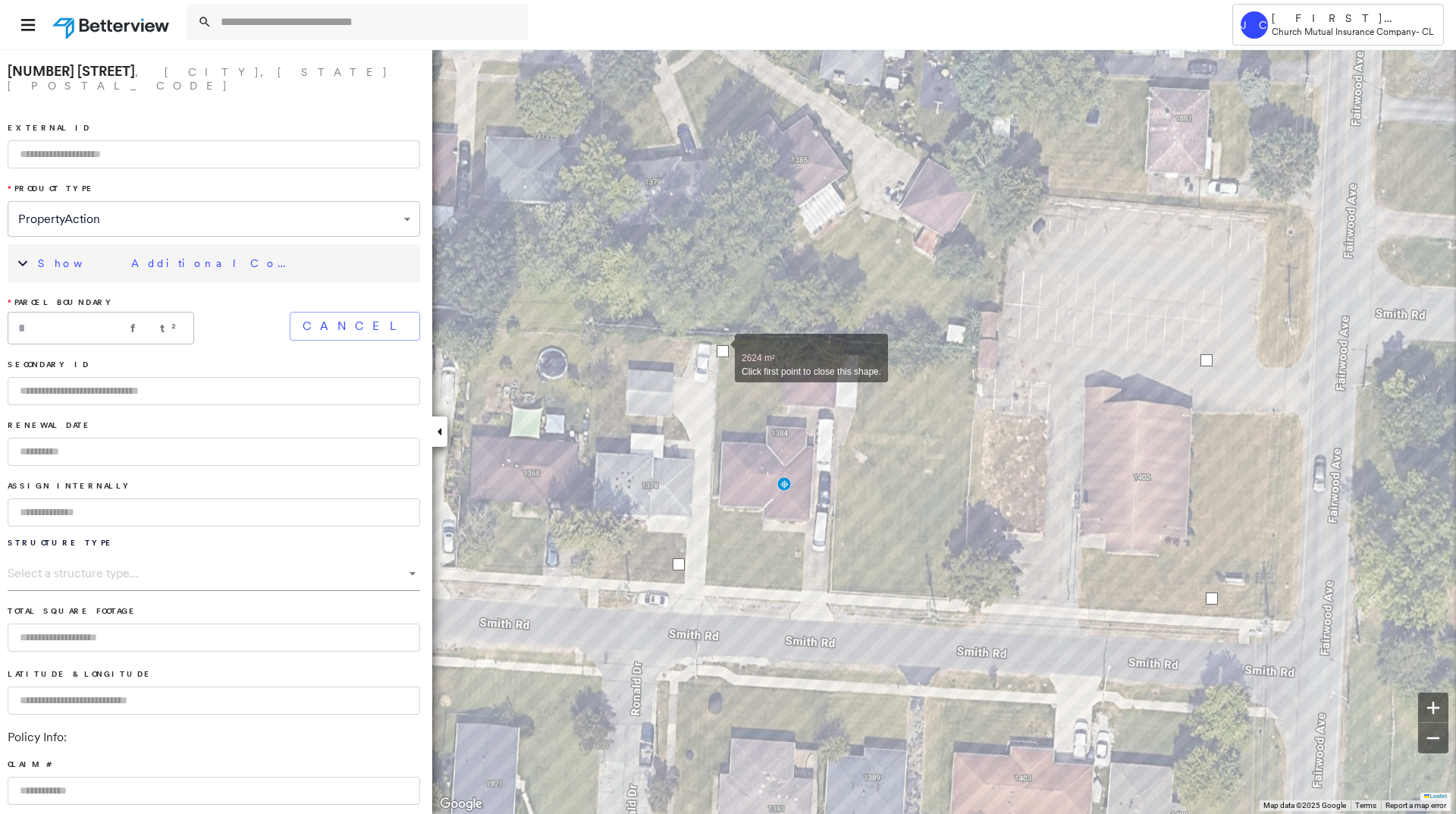 click at bounding box center [723, 351] 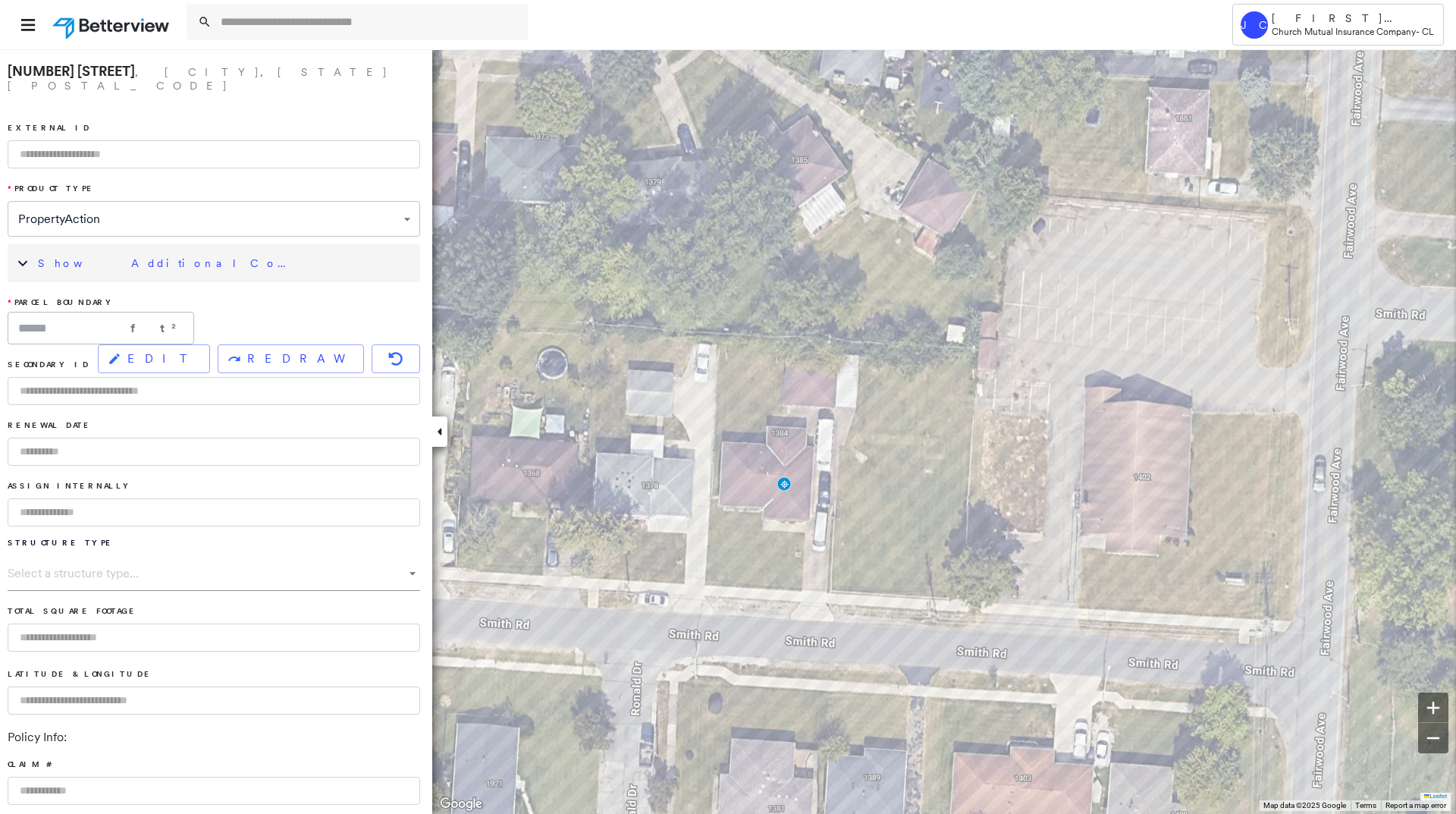click on "Show Additional Company Data" at bounding box center (167, 263) 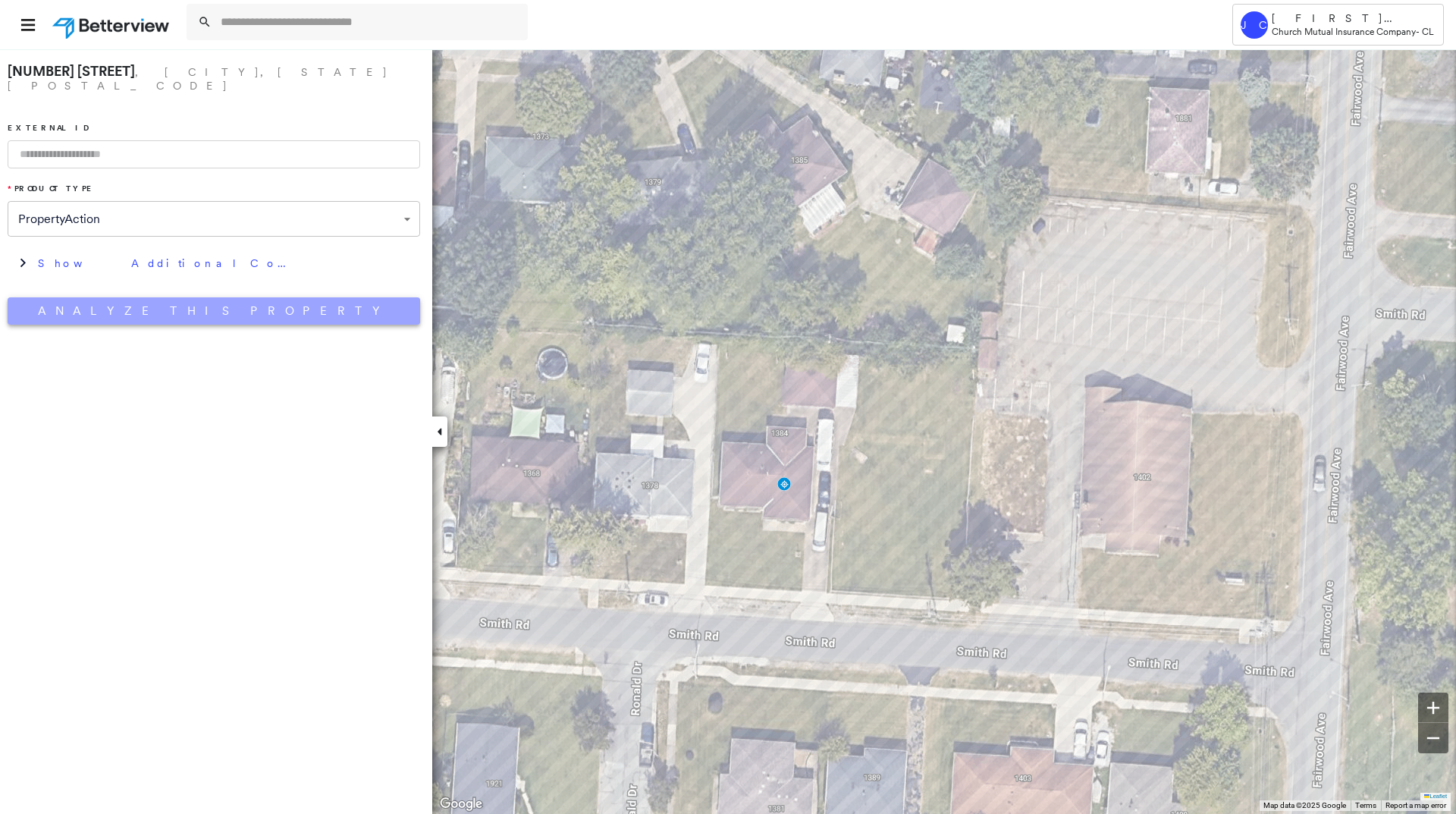click on "Analyze This Property" at bounding box center [214, 311] 